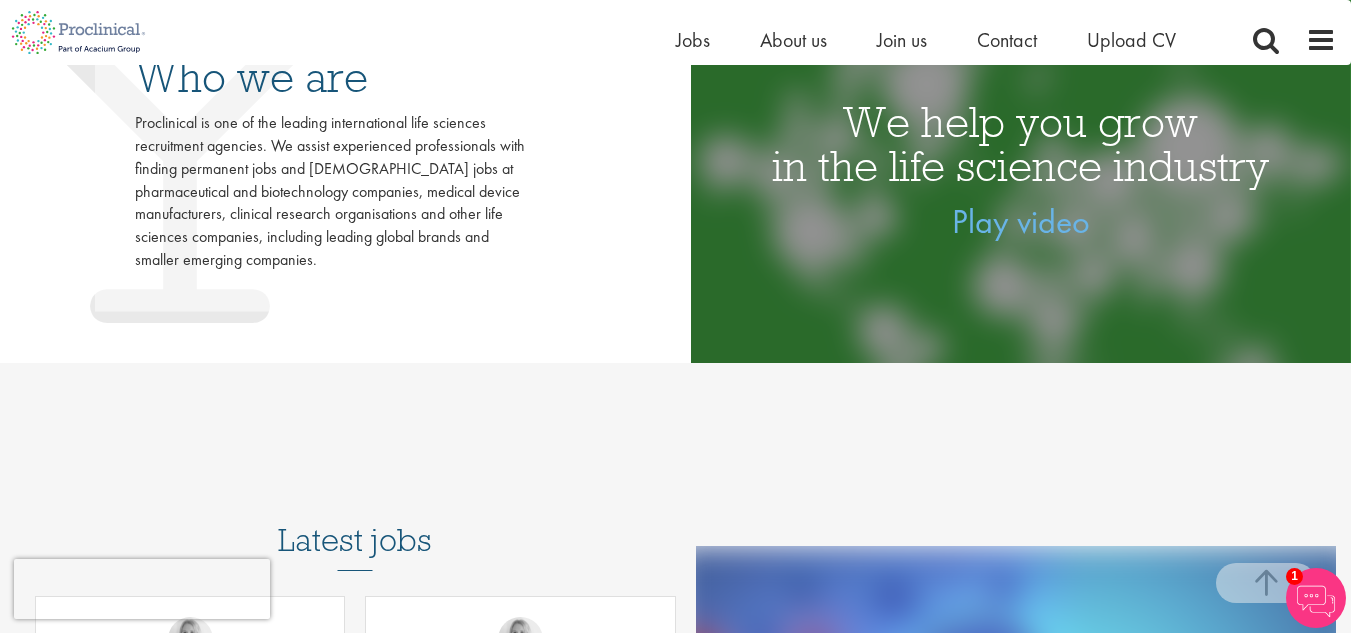scroll, scrollTop: 641, scrollLeft: 0, axis: vertical 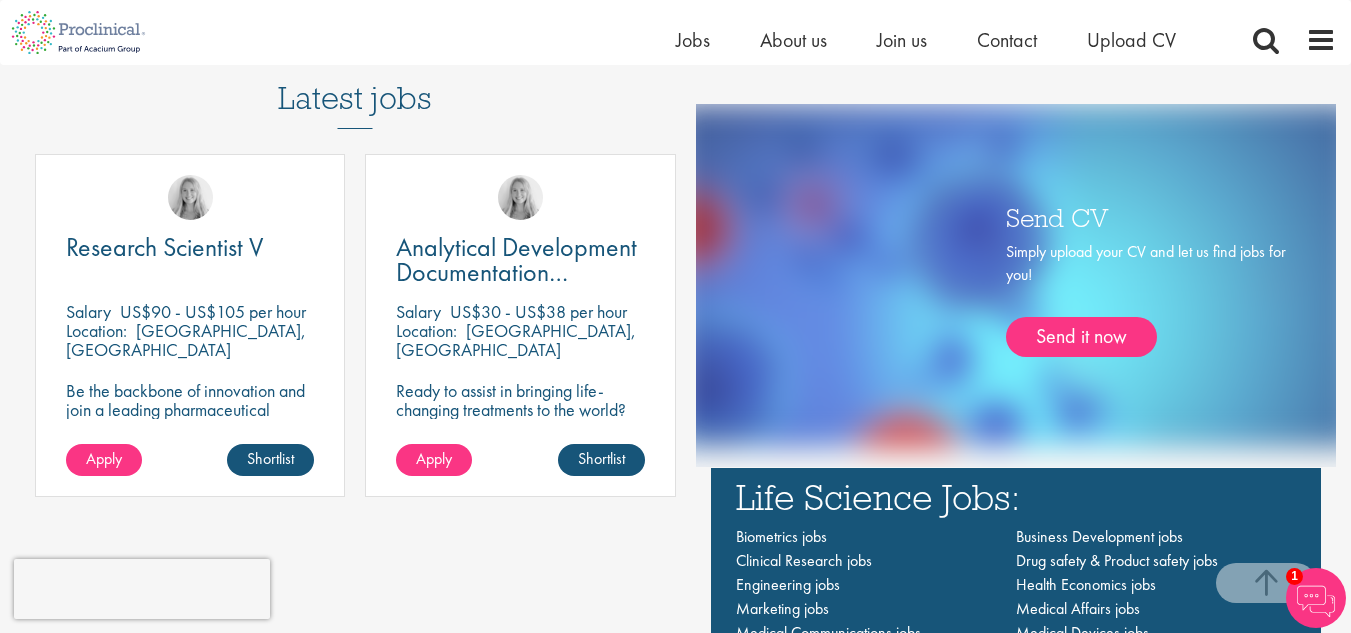 click on "This website uses cookies. By continuing to use this site, you are giving your consent to cookies being used. See our  Privacy policy  for more info.
Home
Jobs
About us
Join us
Contact
Upload CV" at bounding box center [675, 810] 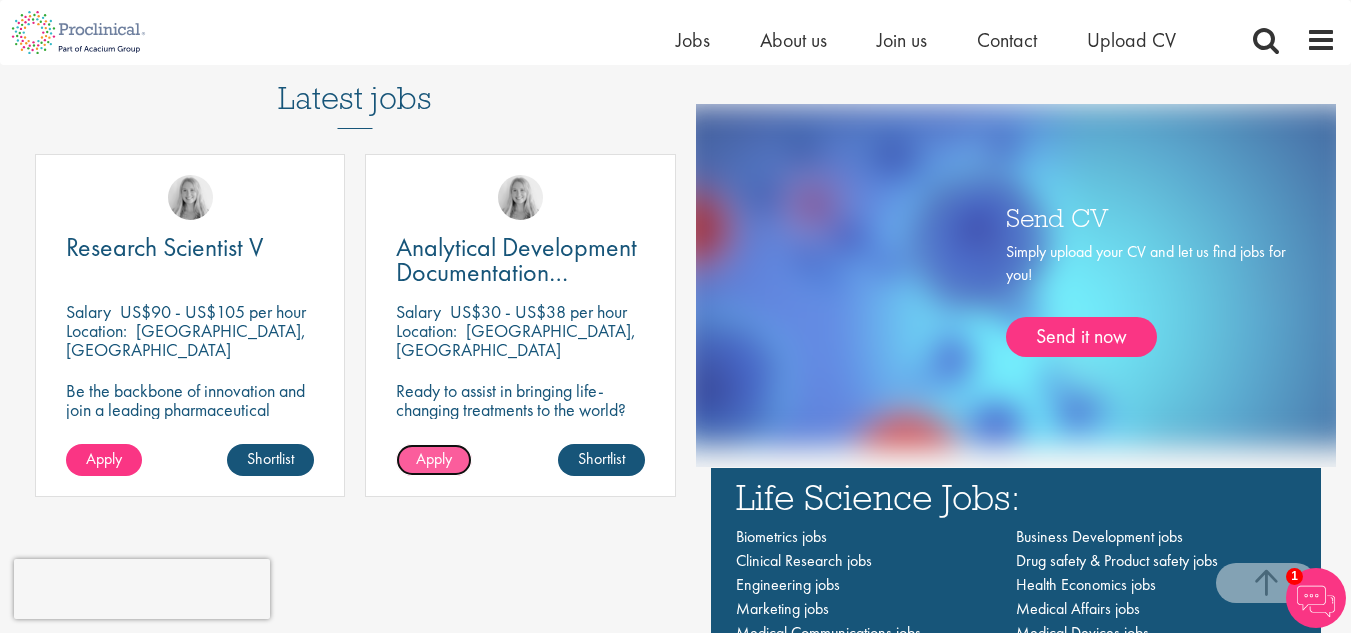 click on "Apply" at bounding box center [434, 458] 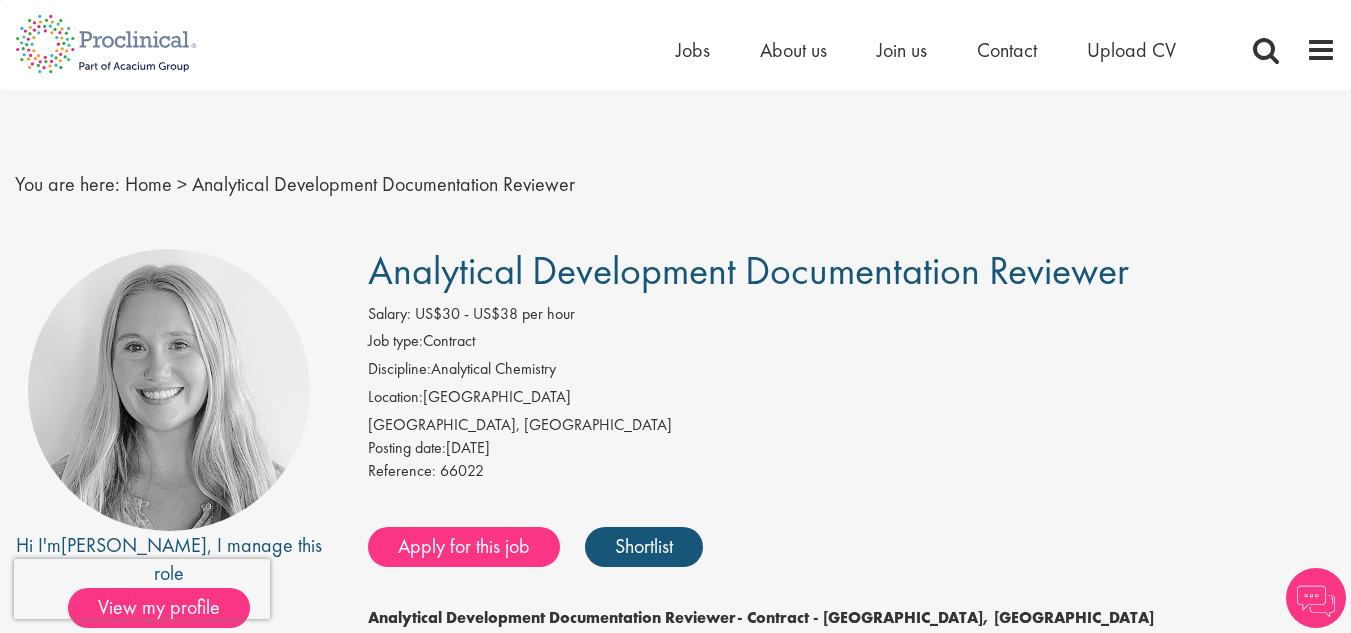 scroll, scrollTop: 0, scrollLeft: 0, axis: both 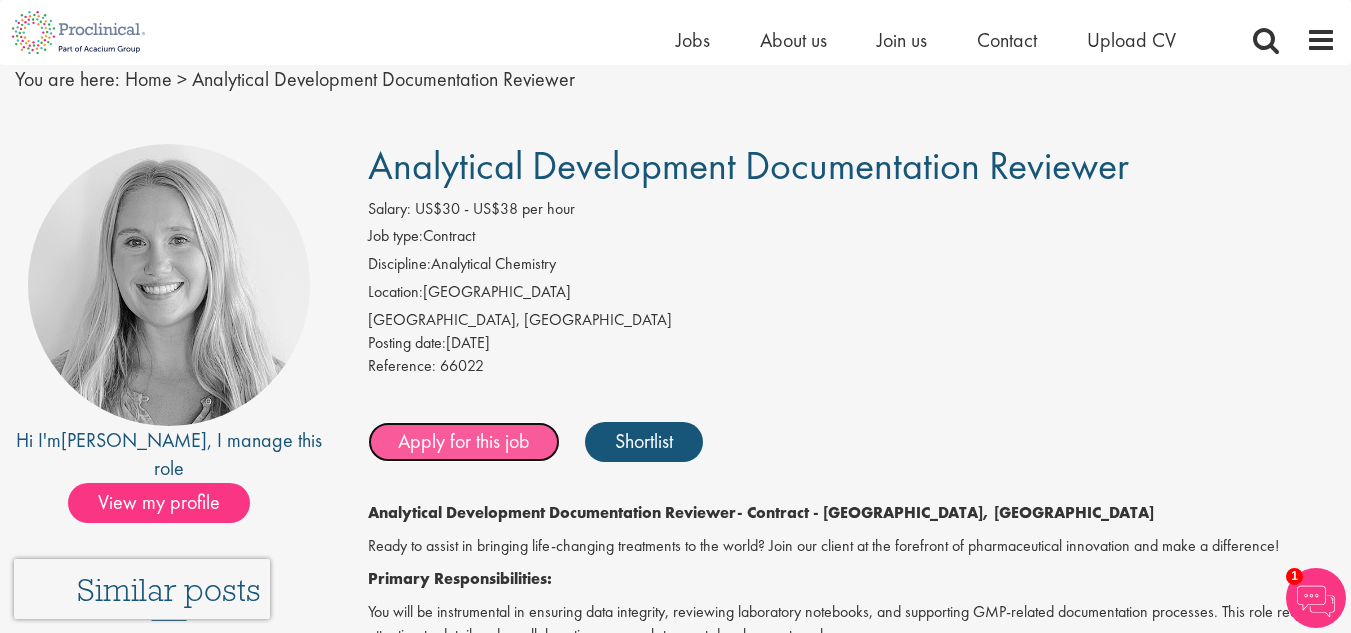 click on "Apply for this job" at bounding box center [464, 442] 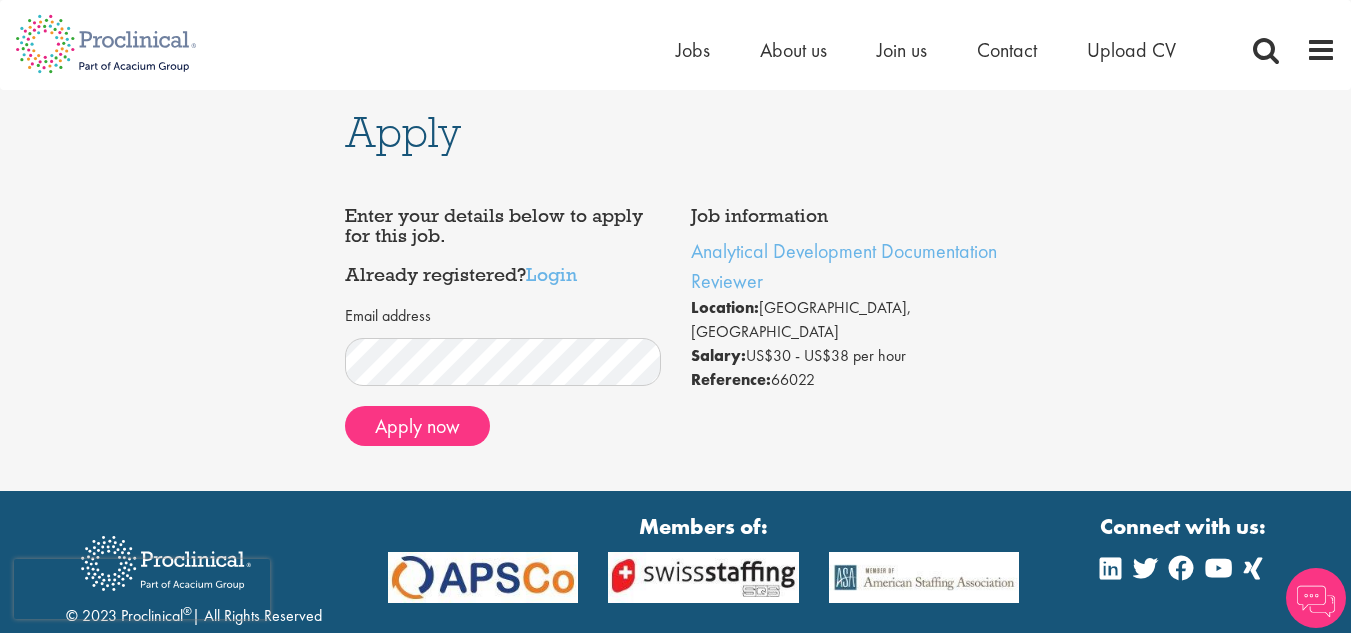 scroll, scrollTop: 0, scrollLeft: 0, axis: both 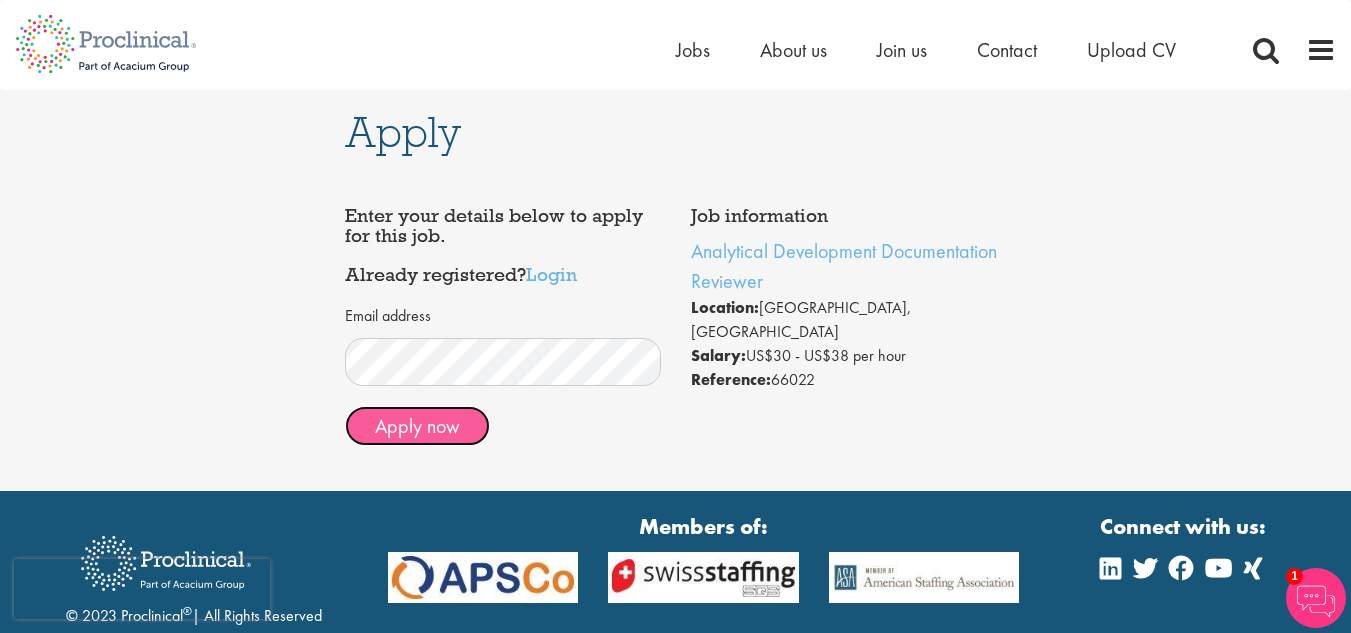 click on "Apply now" at bounding box center [417, 426] 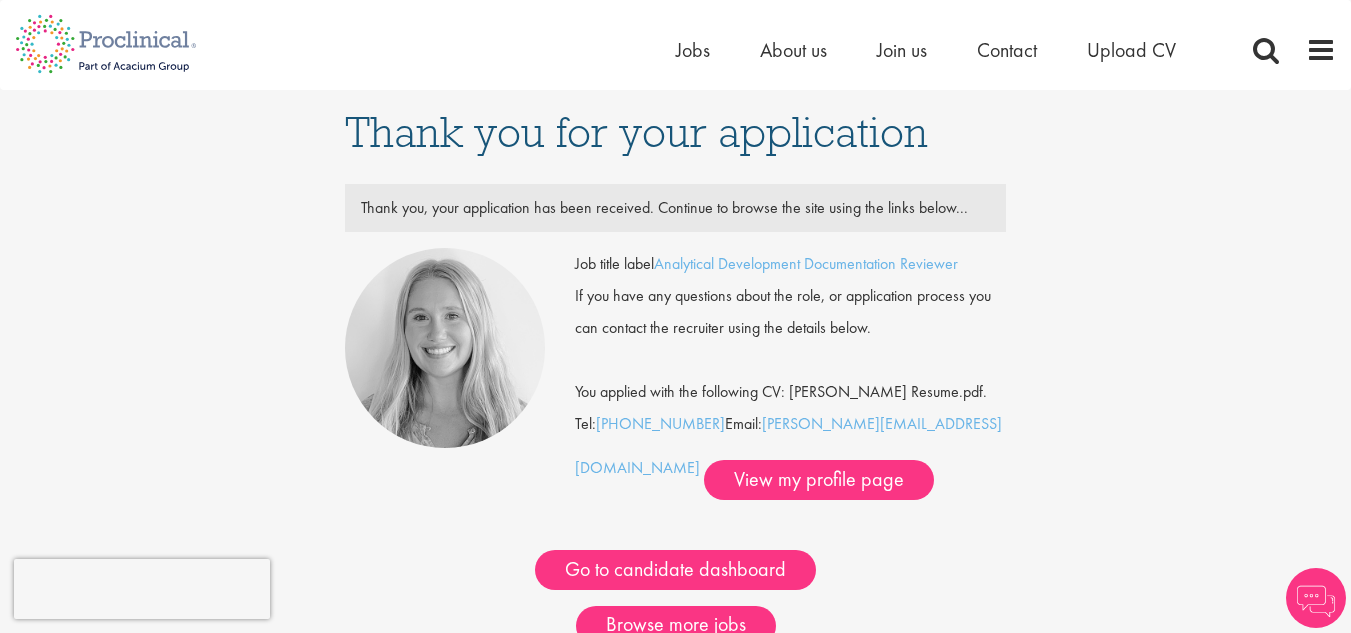 scroll, scrollTop: 0, scrollLeft: 0, axis: both 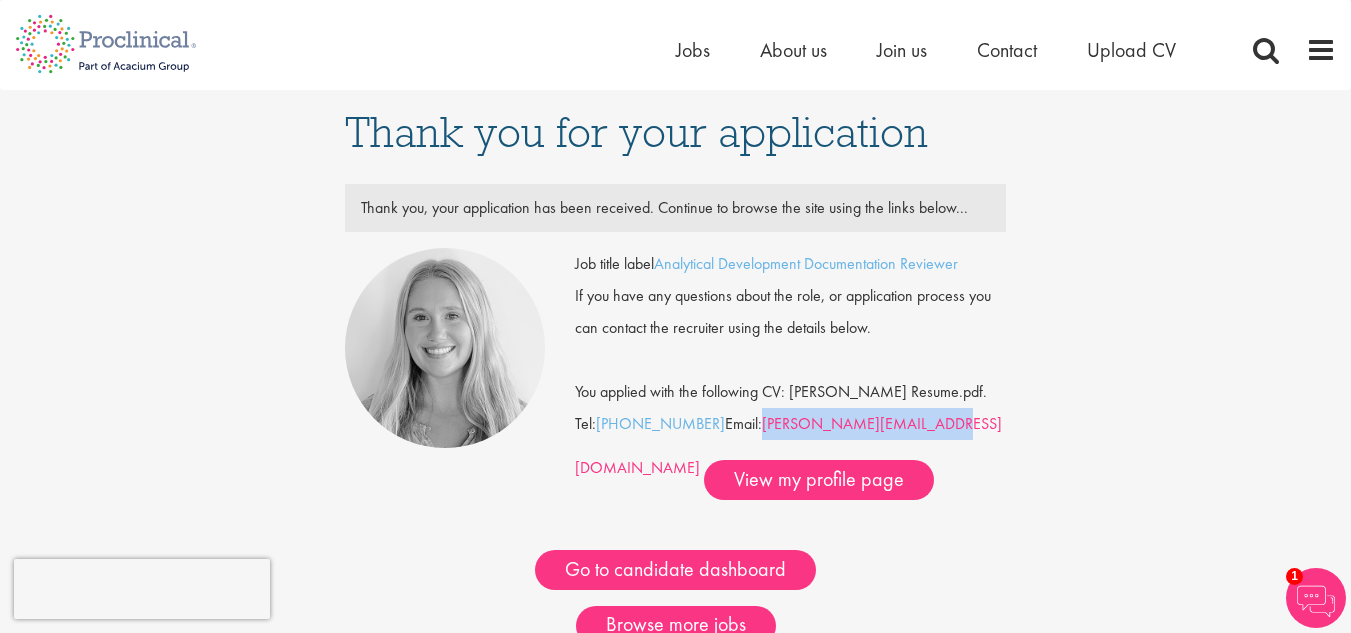drag, startPoint x: 923, startPoint y: 419, endPoint x: 766, endPoint y: 426, distance: 157.15598 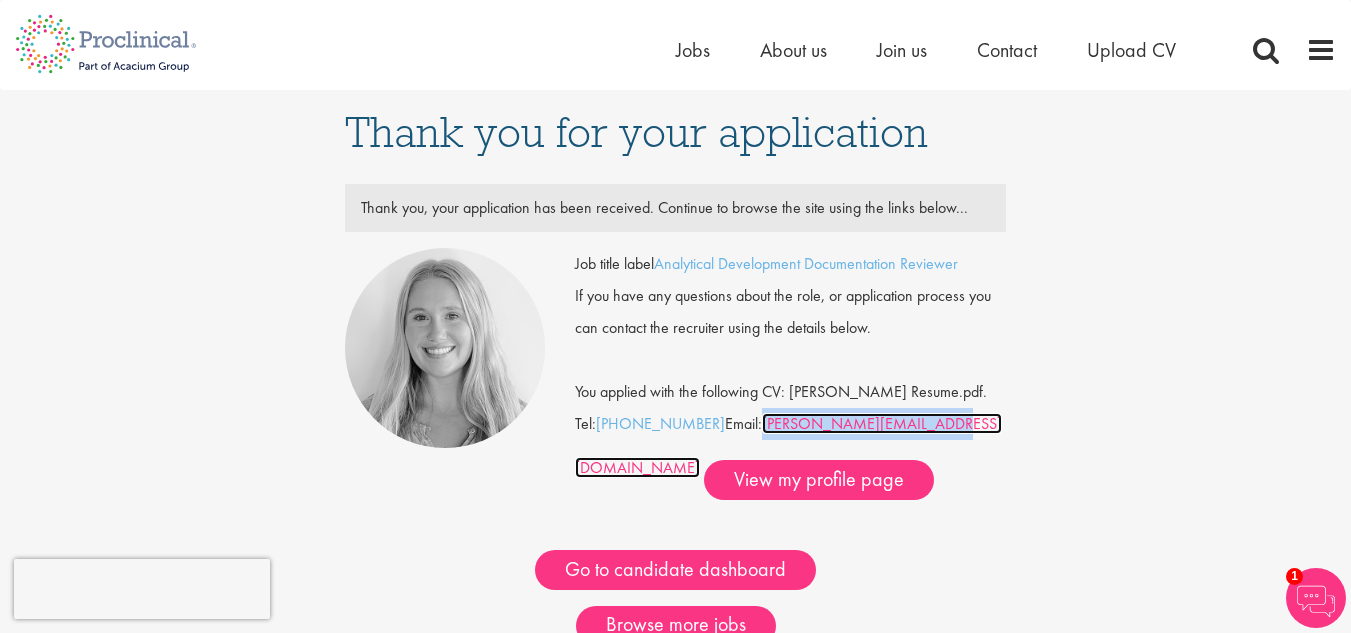 copy on "s.briggs@proclinical.com" 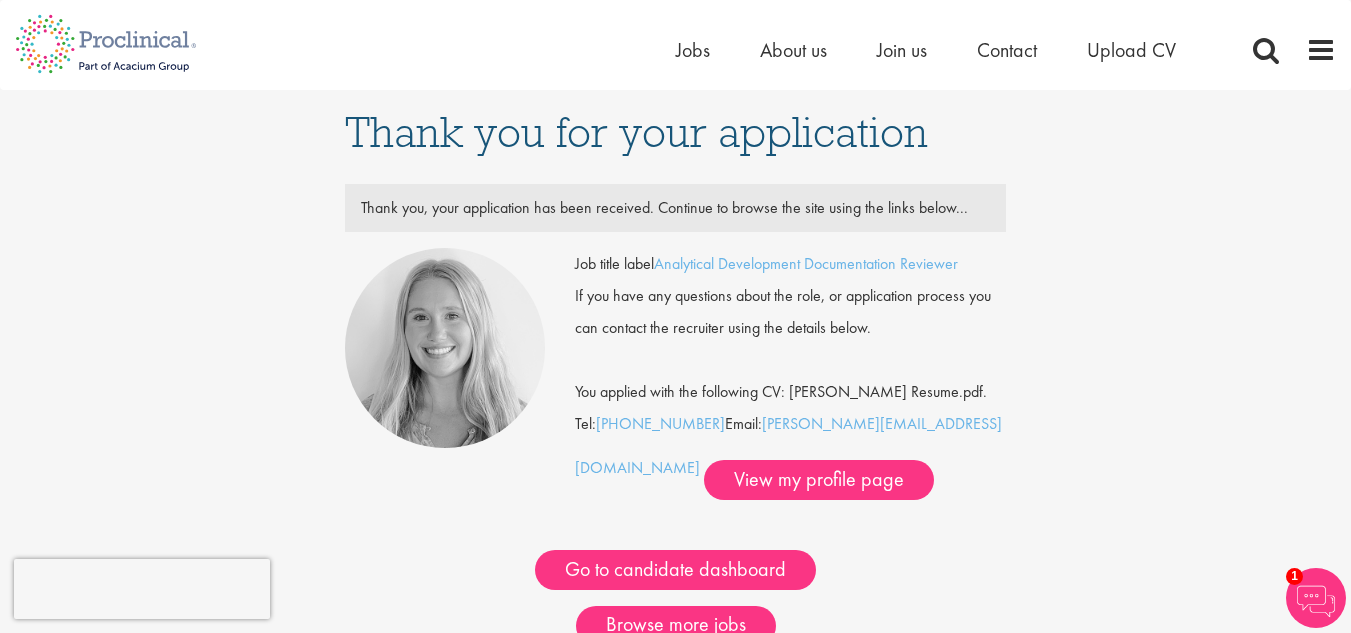 click on "Thank you for your application
Thank you, your application has been received. Continue to browse the site using the links below...
Job title label
Analytical Development Documentation Reviewer
+1 (215) 531-6914" at bounding box center [675, 398] 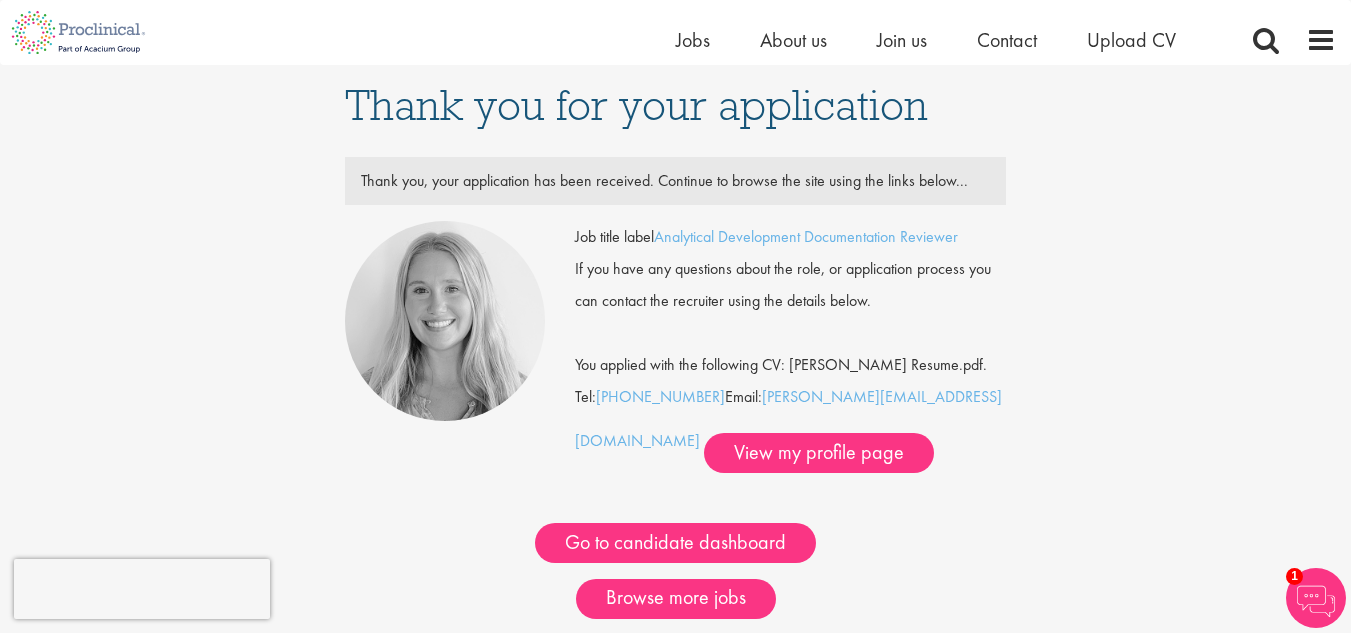scroll, scrollTop: 49, scrollLeft: 0, axis: vertical 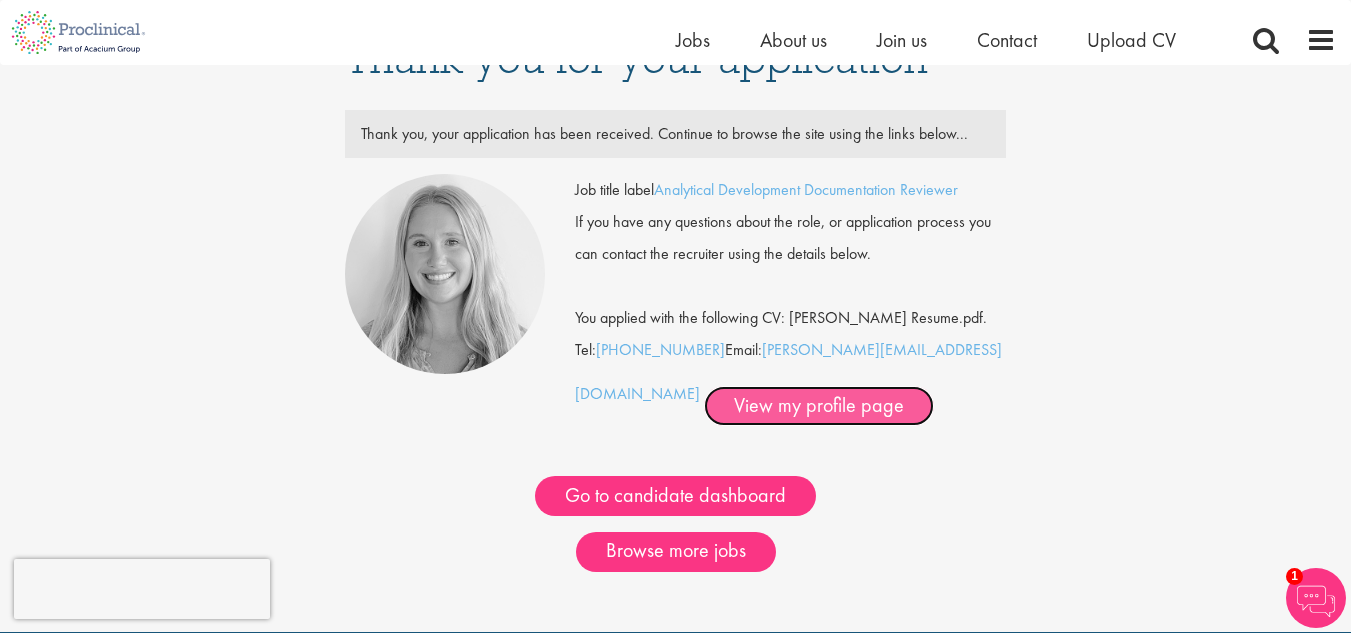click on "View my profile page" at bounding box center (819, 406) 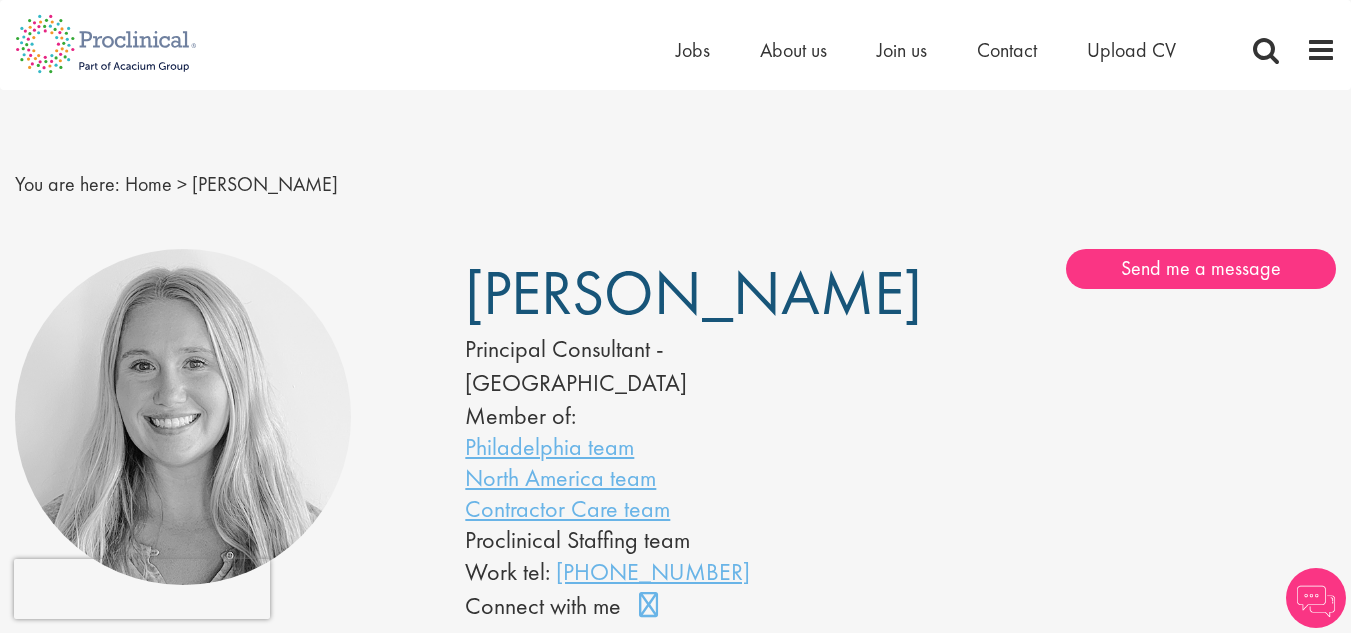 scroll, scrollTop: 0, scrollLeft: 0, axis: both 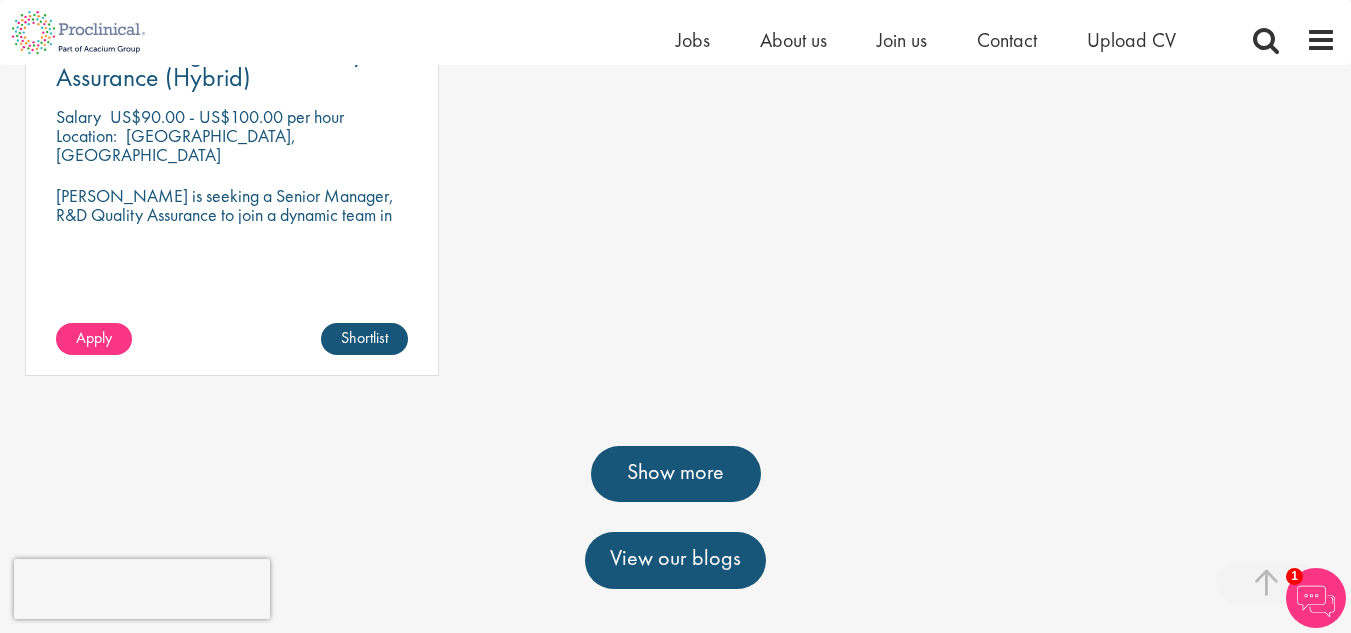 drag, startPoint x: 1360, startPoint y: 82, endPoint x: 1354, endPoint y: 369, distance: 287.0627 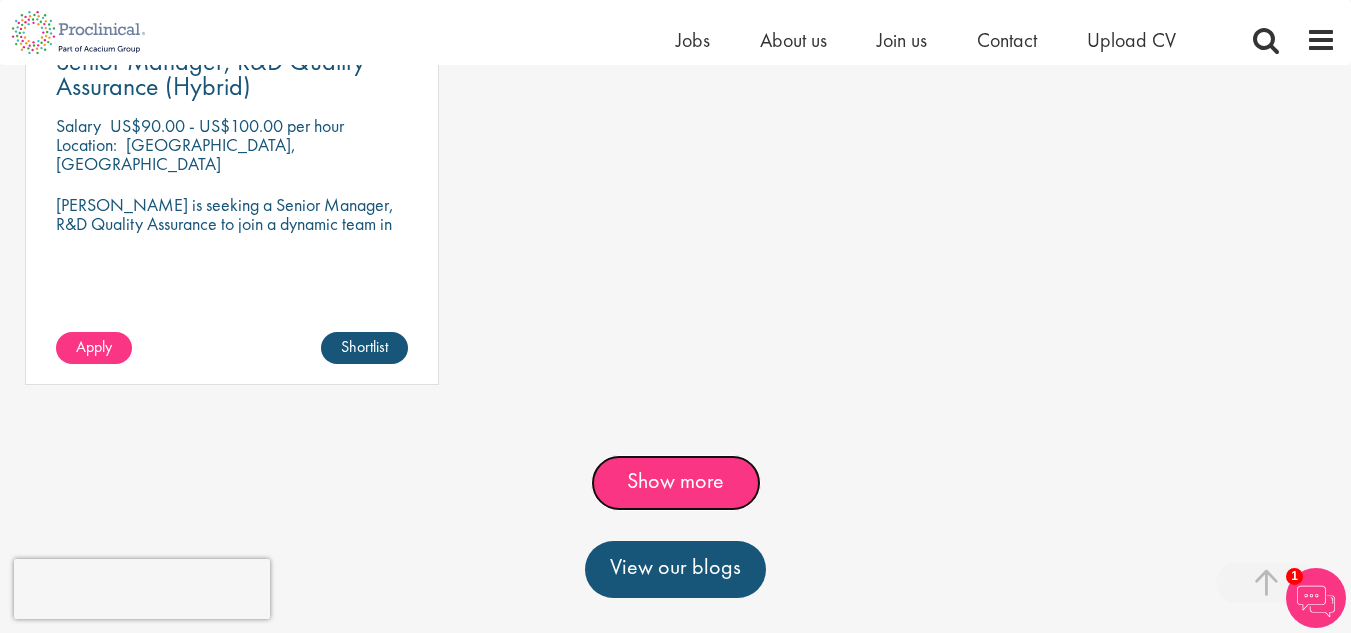 click on "Show more" at bounding box center [676, 483] 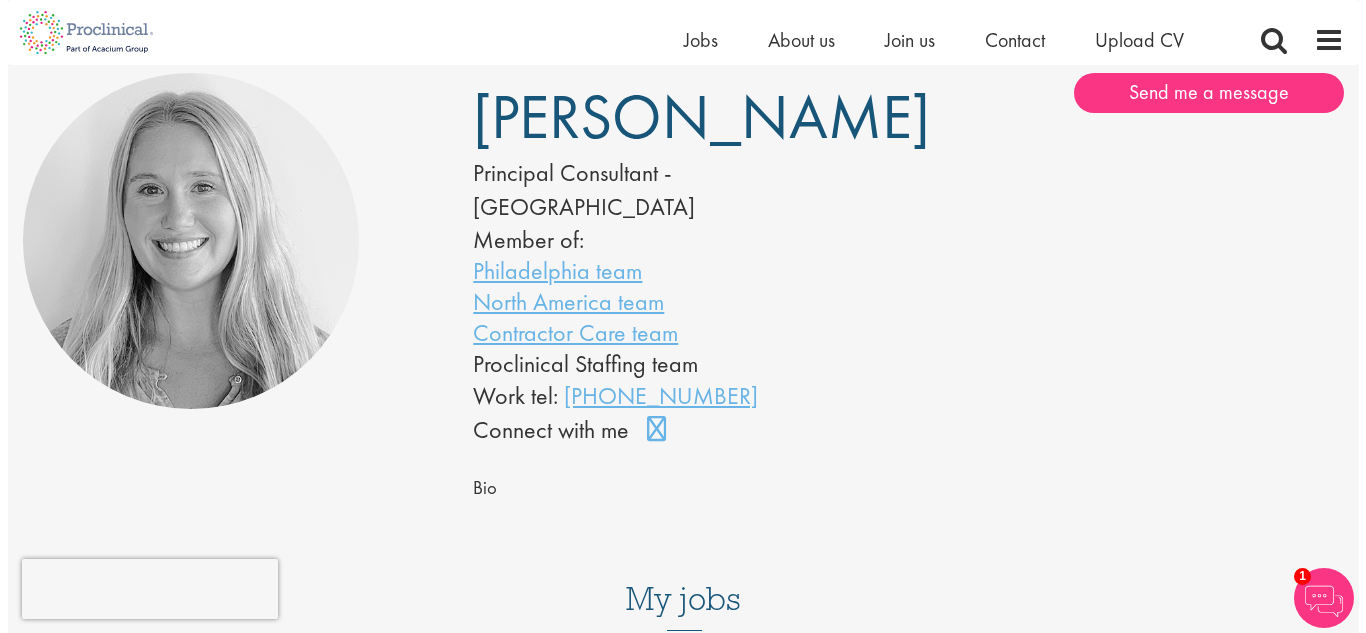 scroll, scrollTop: 0, scrollLeft: 0, axis: both 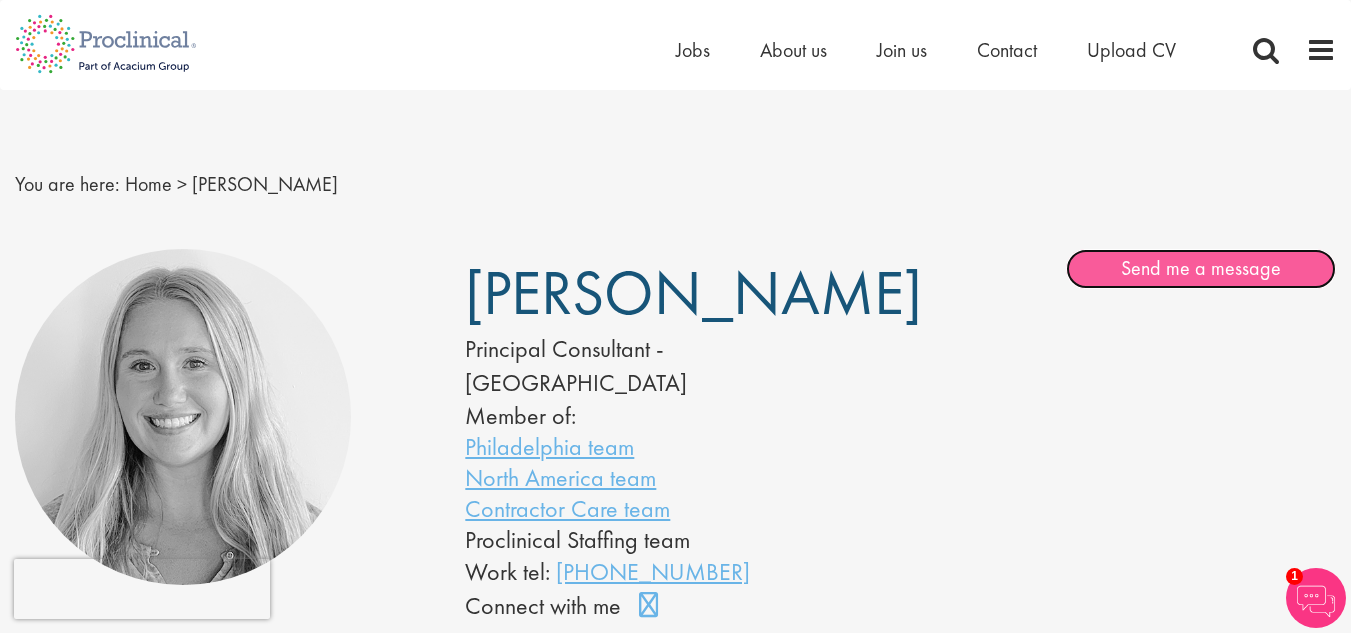 click on "Send me a message" at bounding box center (1201, 269) 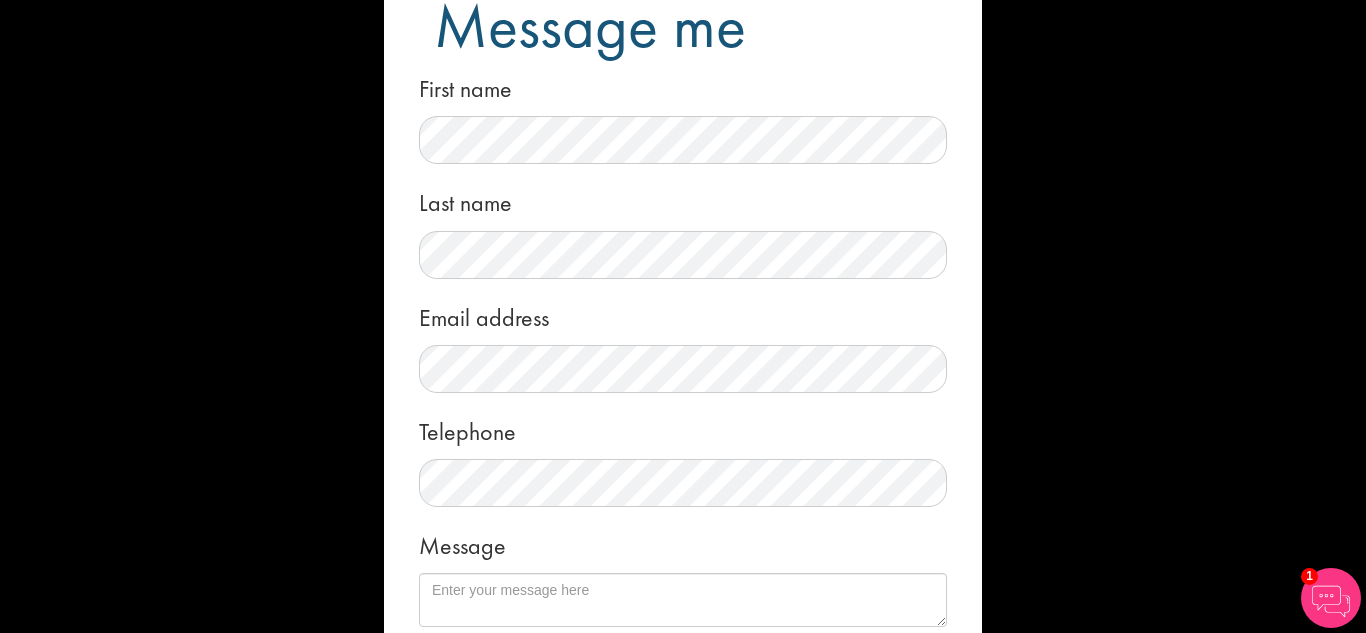 scroll, scrollTop: 45, scrollLeft: 0, axis: vertical 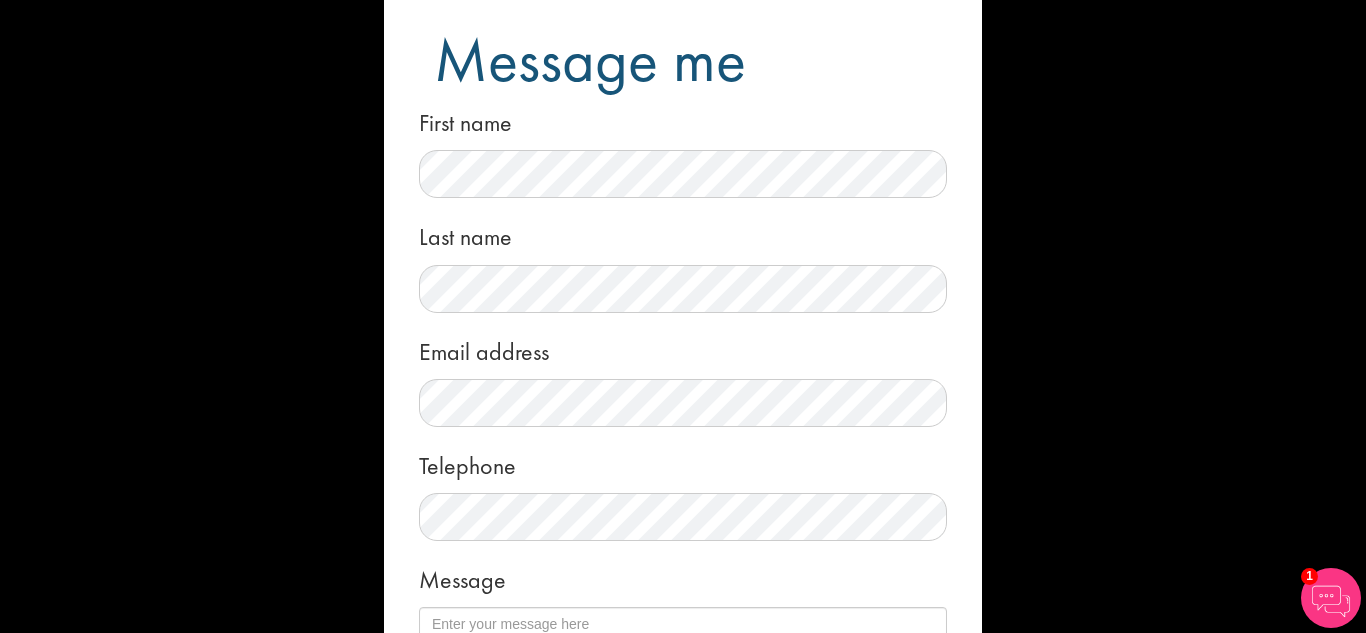 click on "Email address" at bounding box center [683, 377] 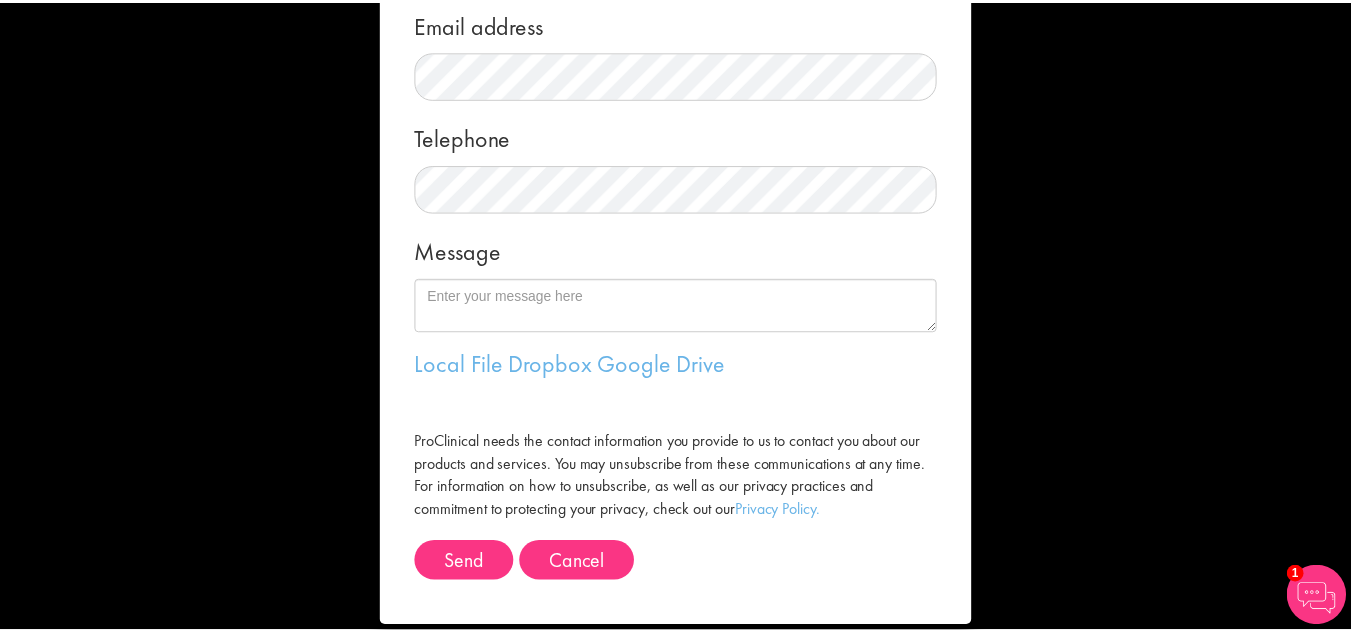 scroll, scrollTop: 390, scrollLeft: 0, axis: vertical 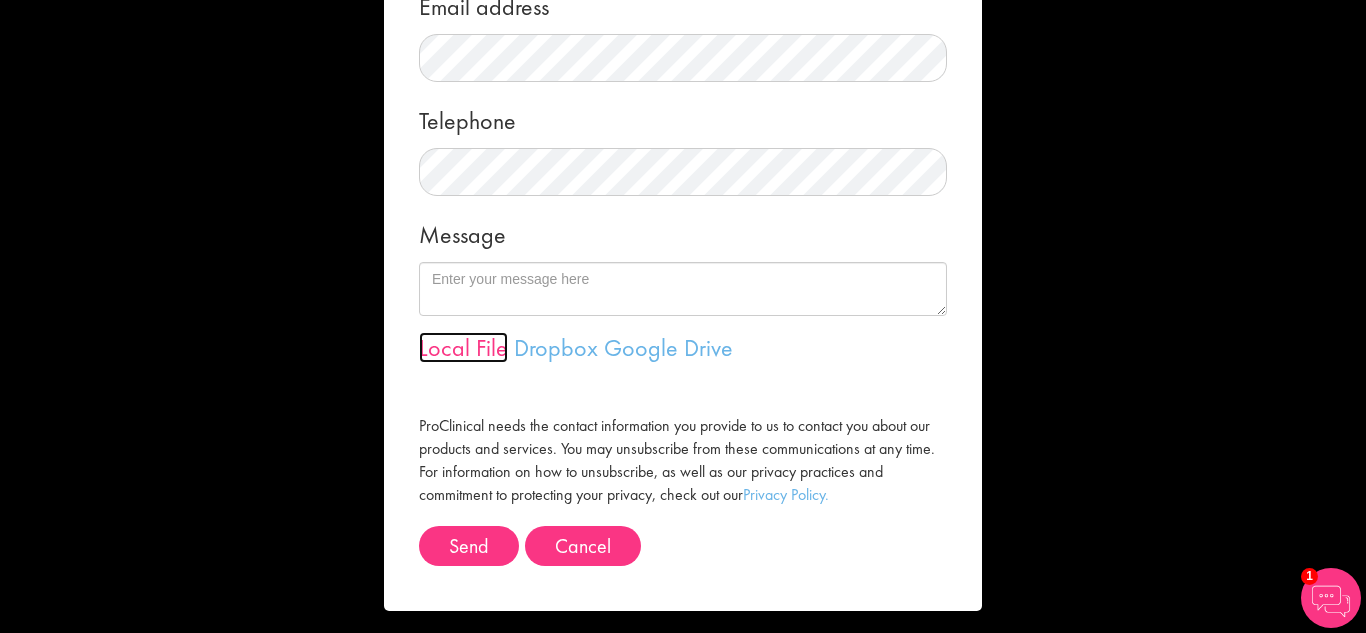 click on "Local File" at bounding box center [463, 347] 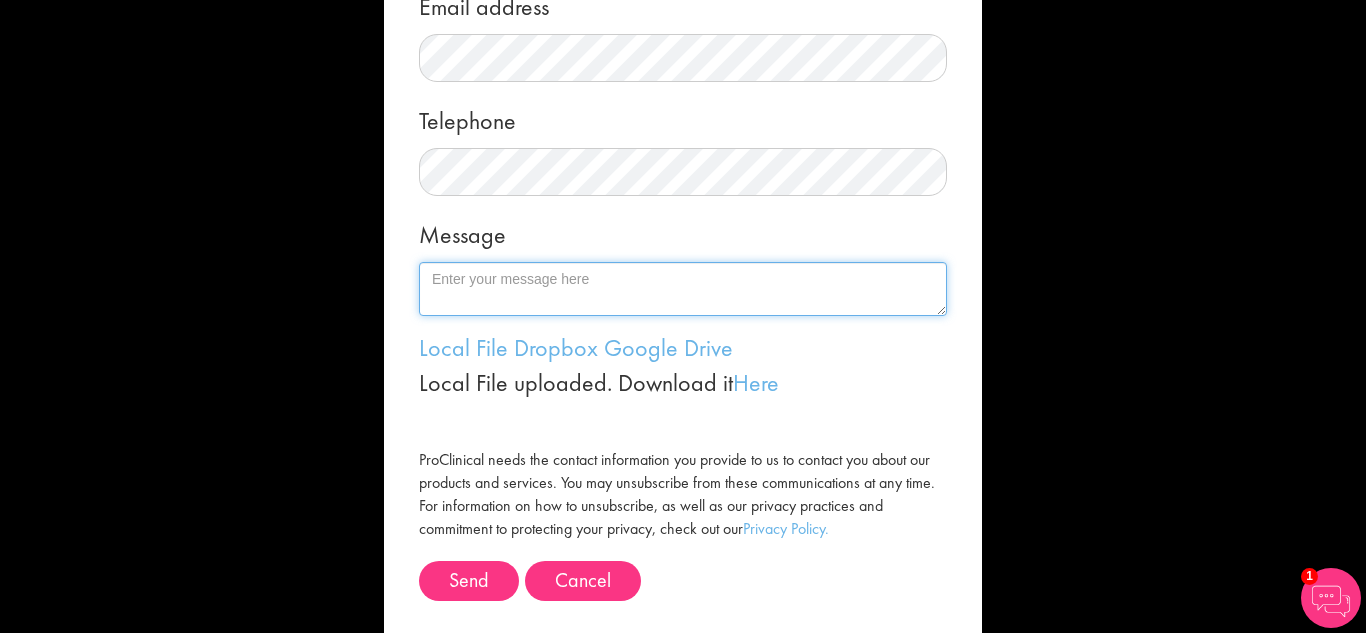 click on "Message" at bounding box center [683, 289] 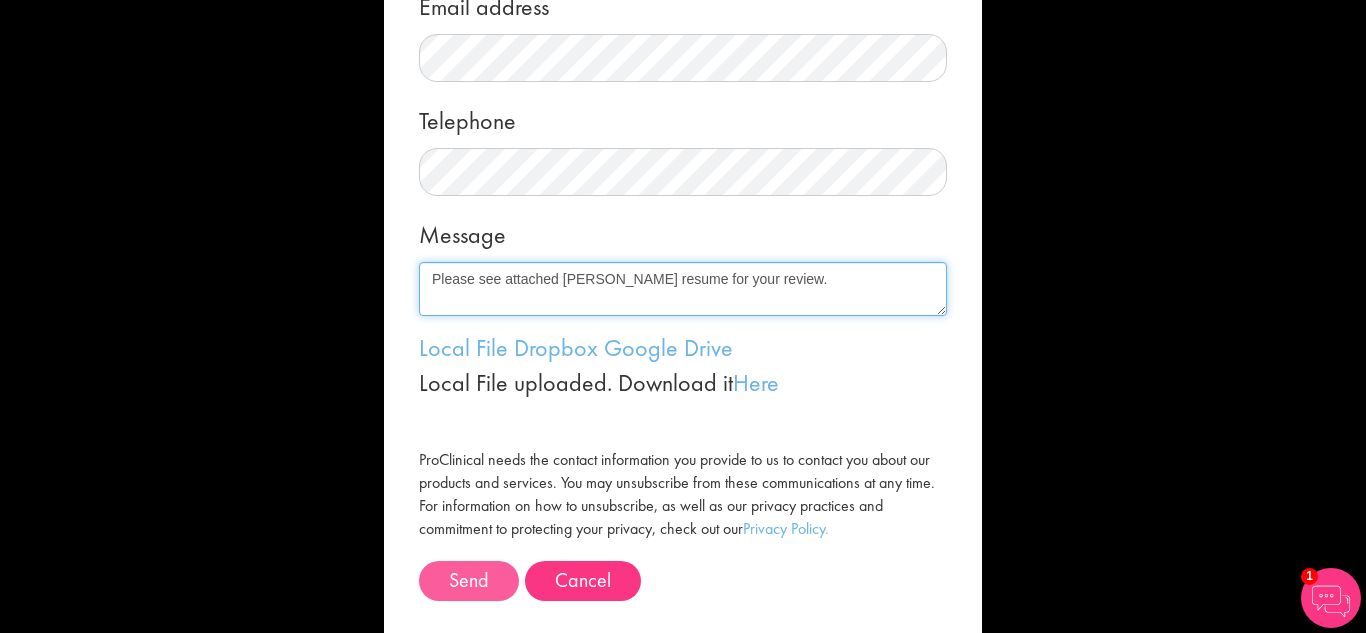type on "Please see attached [PERSON_NAME] resume for your review." 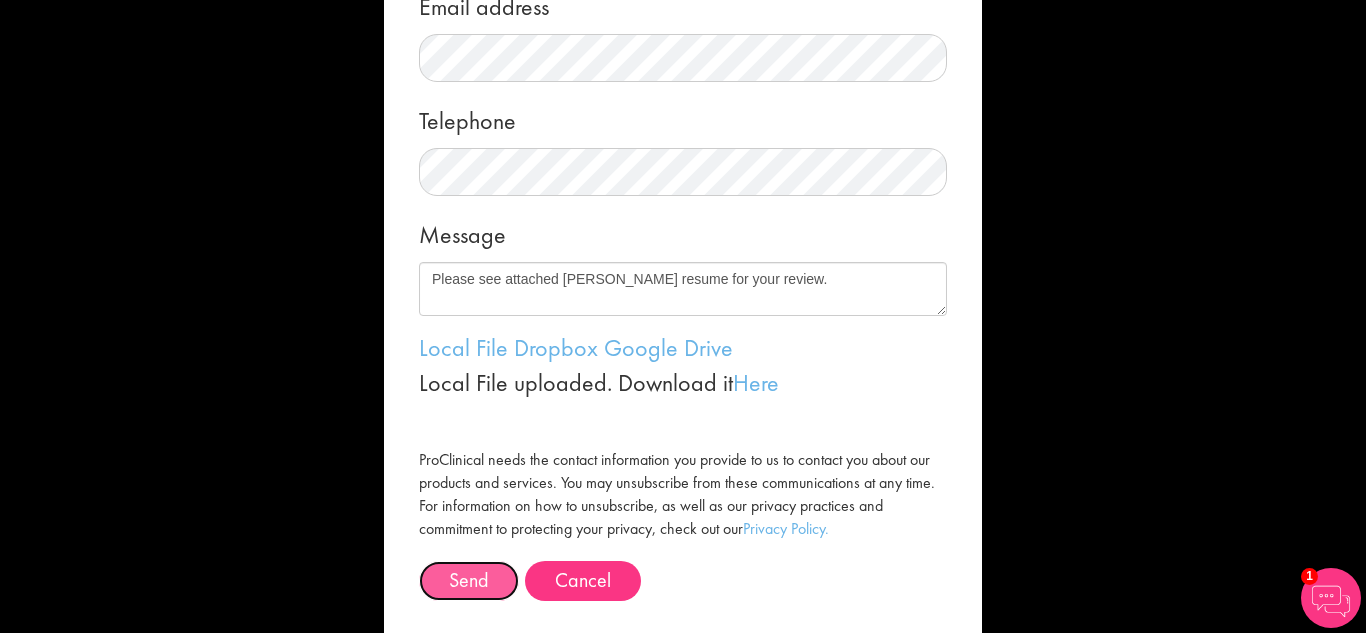 click on "Send" at bounding box center [469, 581] 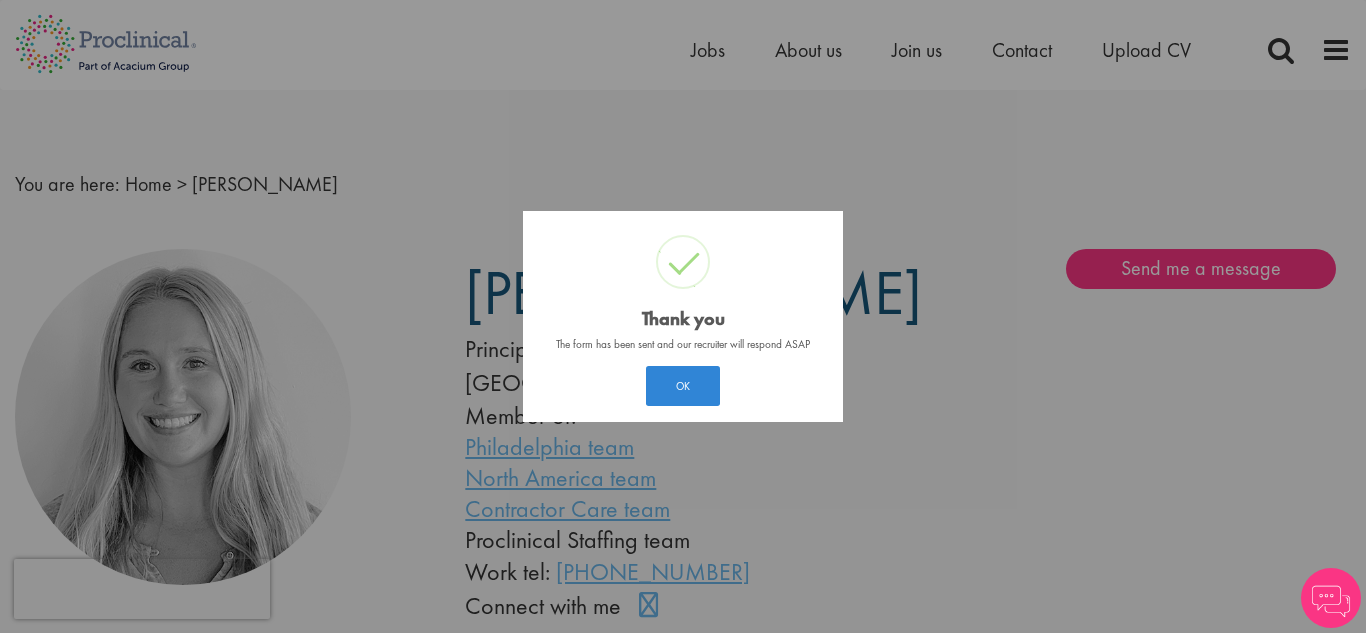 scroll, scrollTop: 0, scrollLeft: 0, axis: both 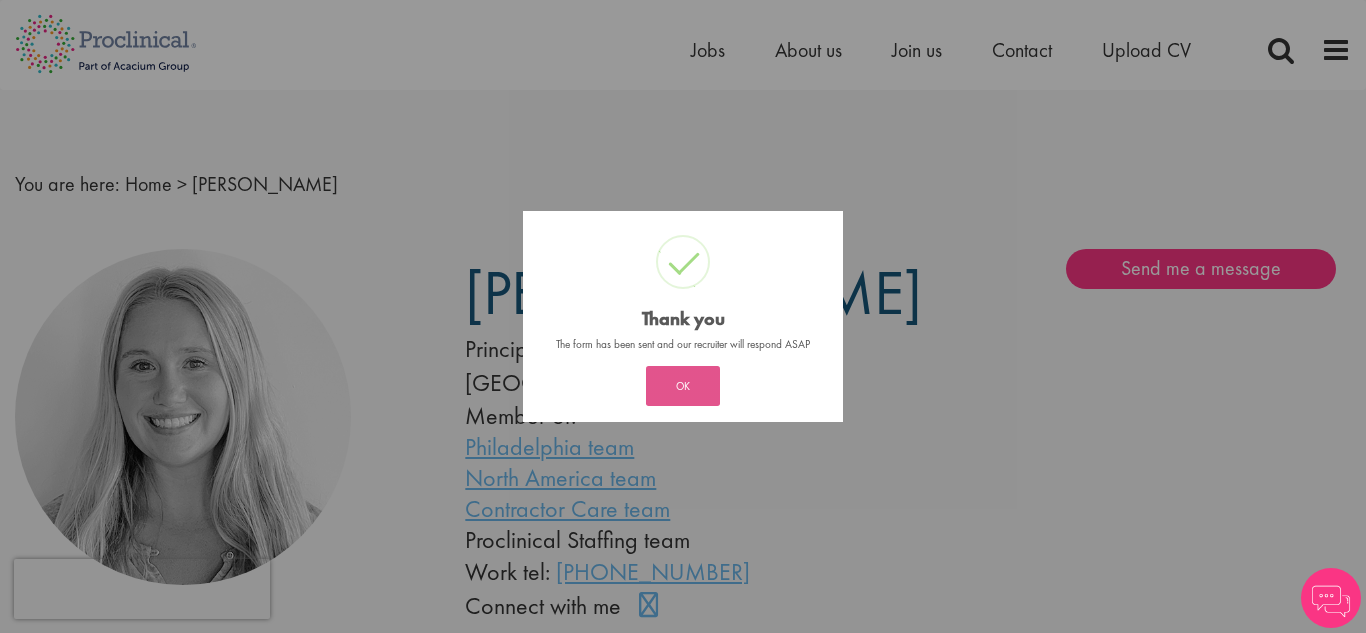 click on "OK" at bounding box center [683, 386] 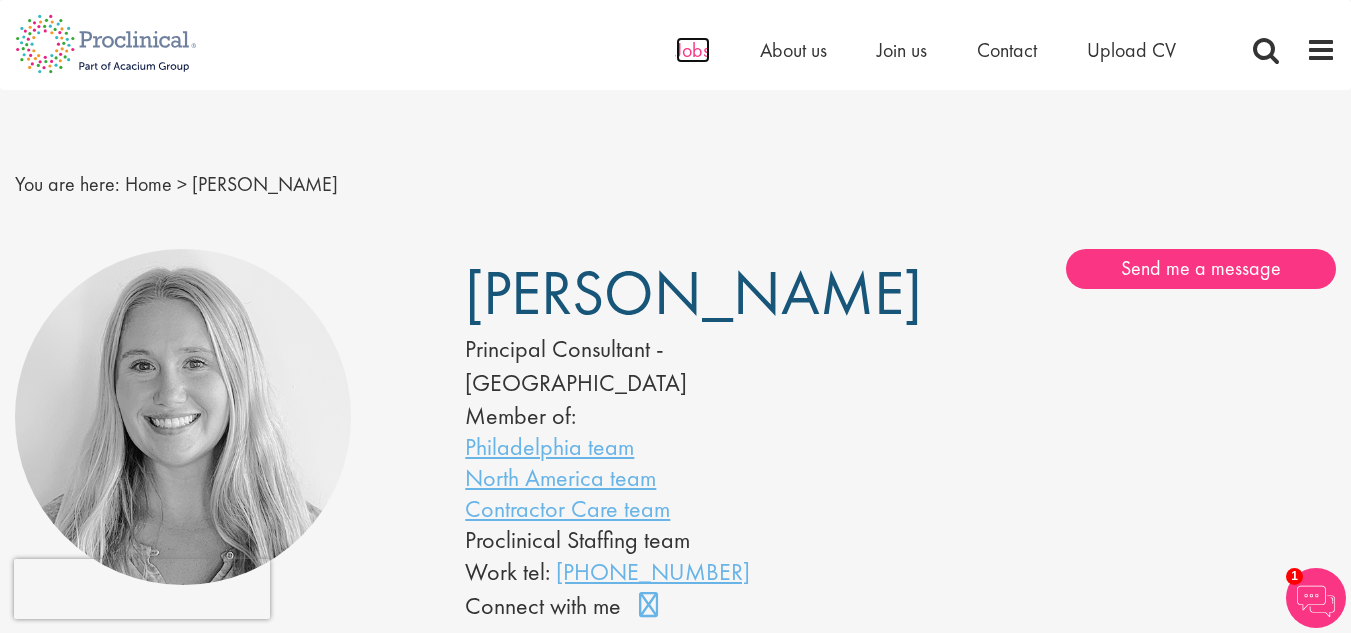 click on "Jobs" at bounding box center [693, 50] 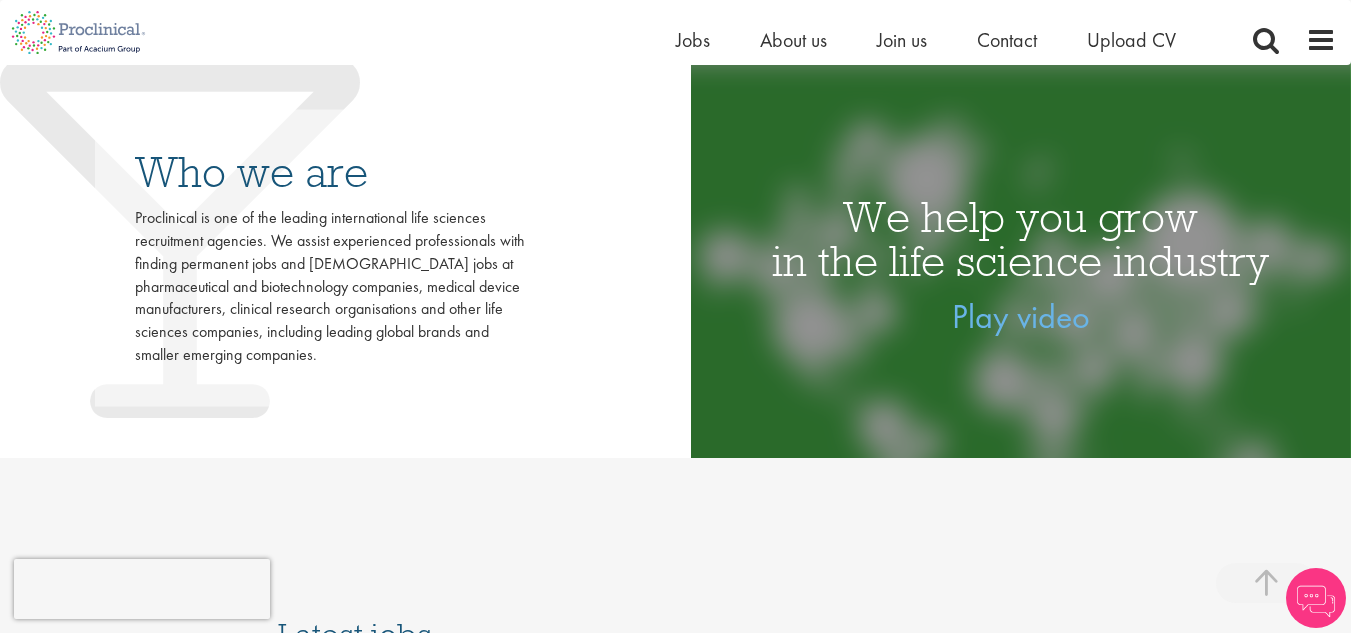scroll, scrollTop: 540, scrollLeft: 0, axis: vertical 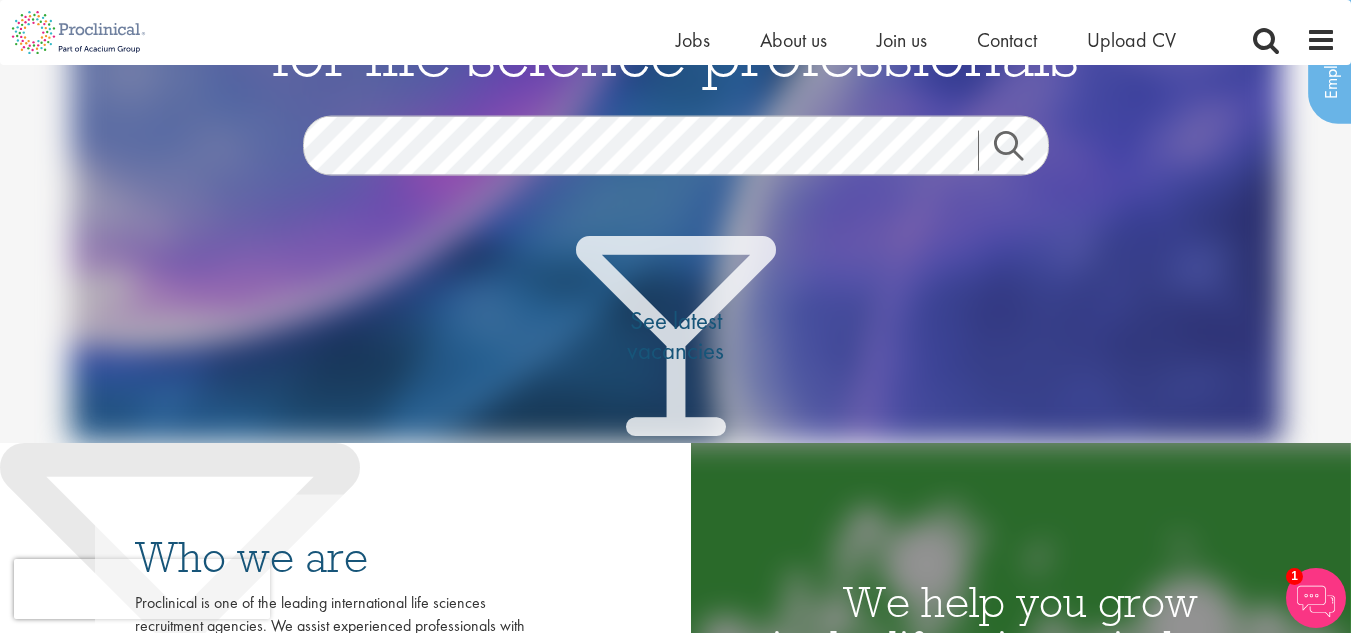 click on "This website uses cookies. By continuing to use this site, you are giving your consent to cookies being used. See our  Privacy policy  for more info.
Home
Jobs
About us
Join us
Contact
Upload CV" at bounding box center (675, 1732) 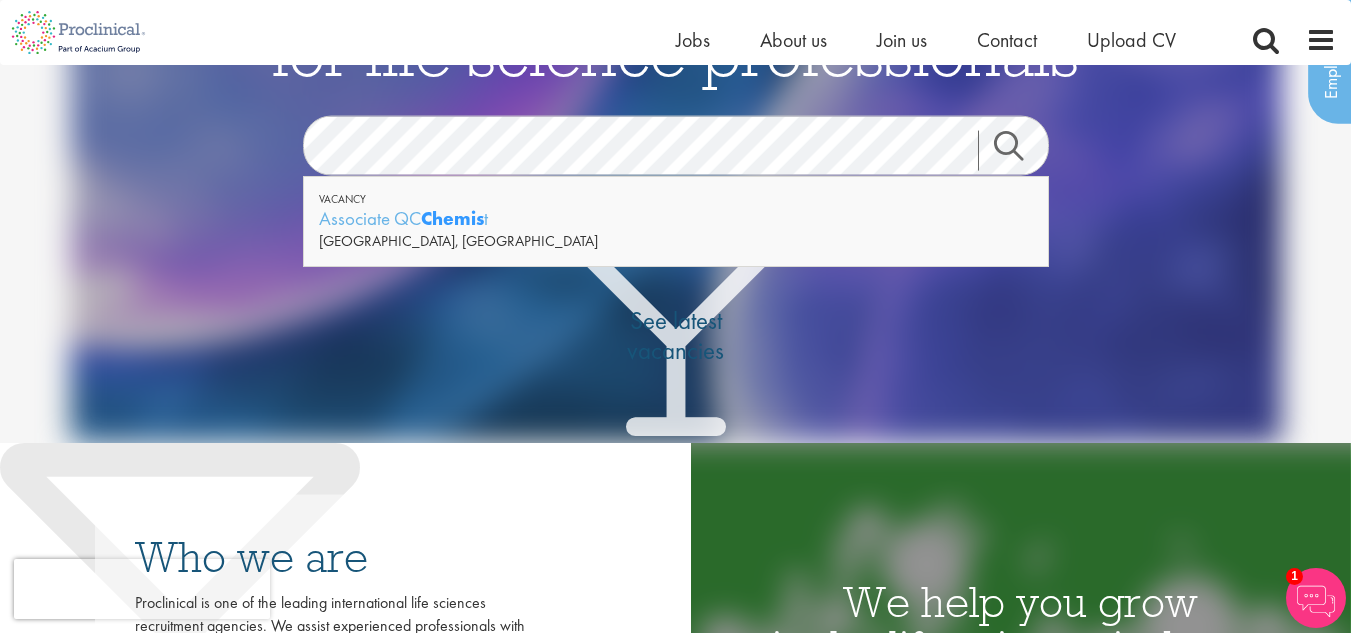 click on "Vacancy Associate QC  Chemis t Cambridge, USA" at bounding box center (676, 221) 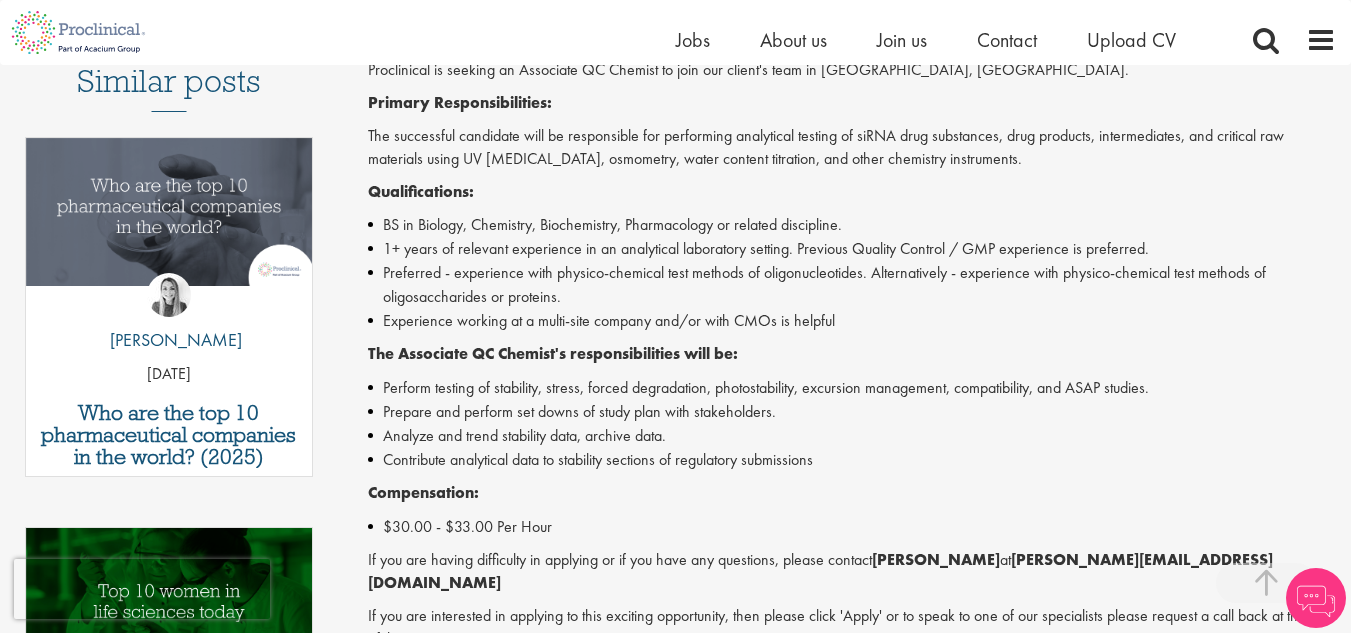 scroll, scrollTop: 0, scrollLeft: 0, axis: both 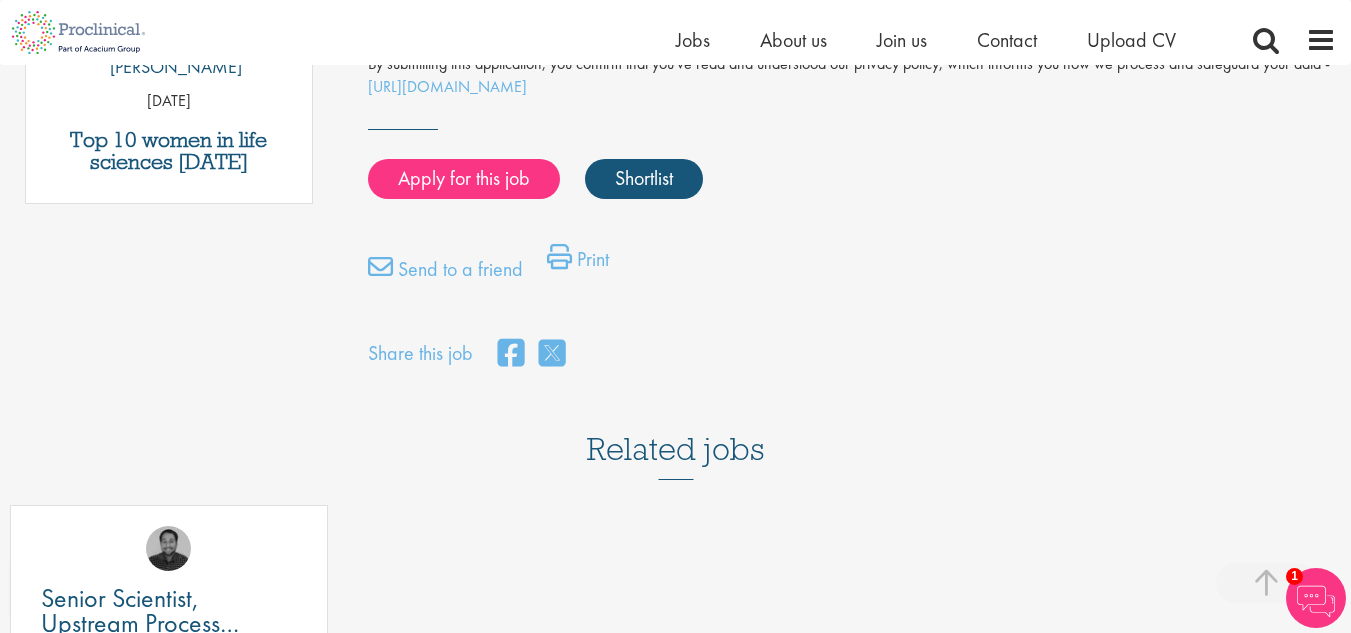 click on "This website uses cookies. By continuing to use this site, you are giving your consent to cookies being used. See our  Privacy policy  for more info.
Home
Jobs
About us
Join us
Contact
Upload CV
>" at bounding box center (675, 236) 